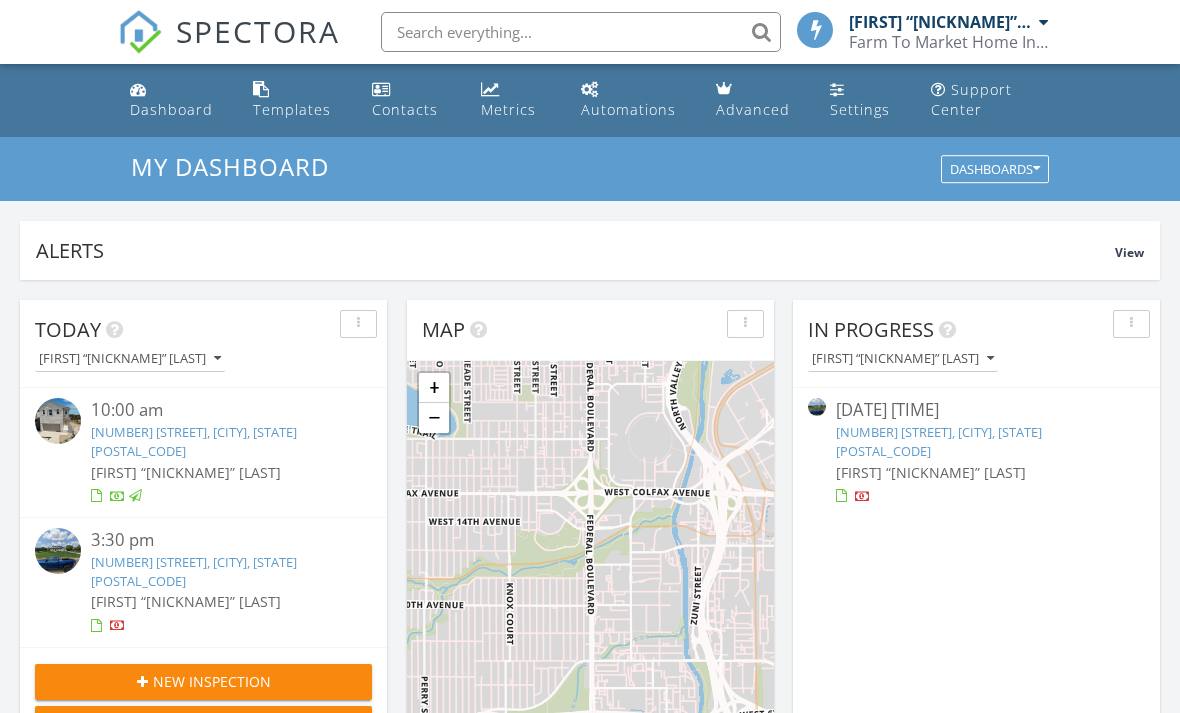 scroll, scrollTop: 0, scrollLeft: 0, axis: both 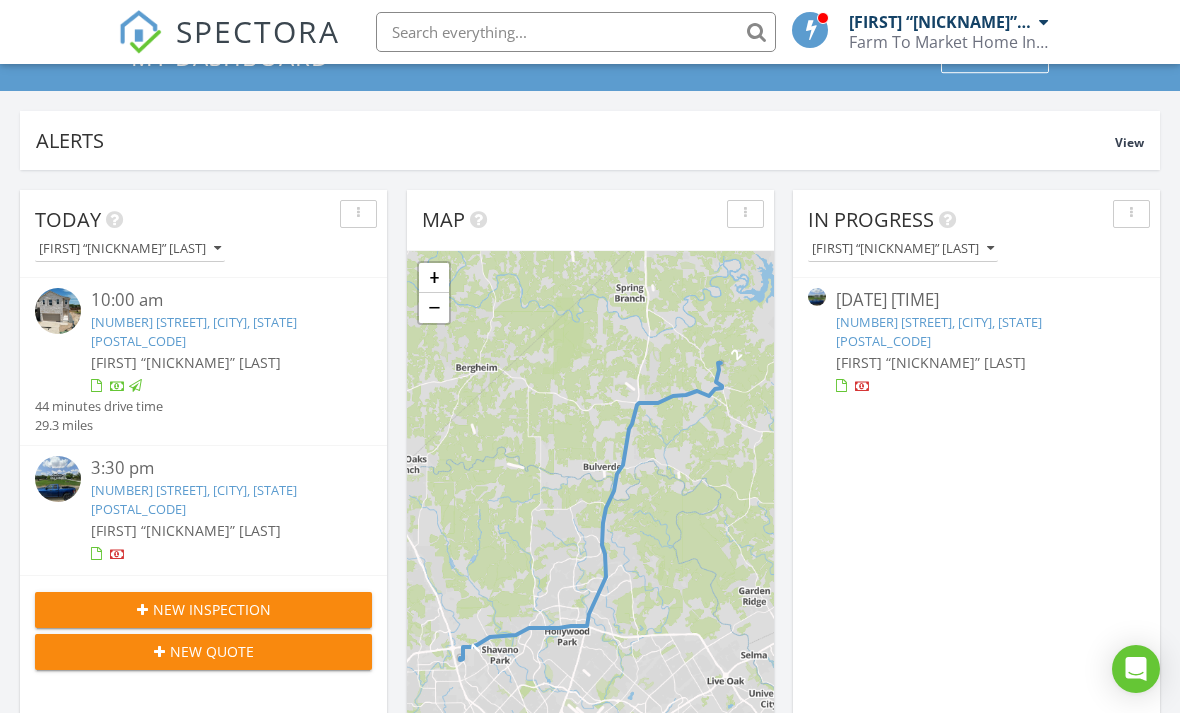click on "2027 Comal Springs, Canyon Lake, TX 78133" at bounding box center [194, 499] 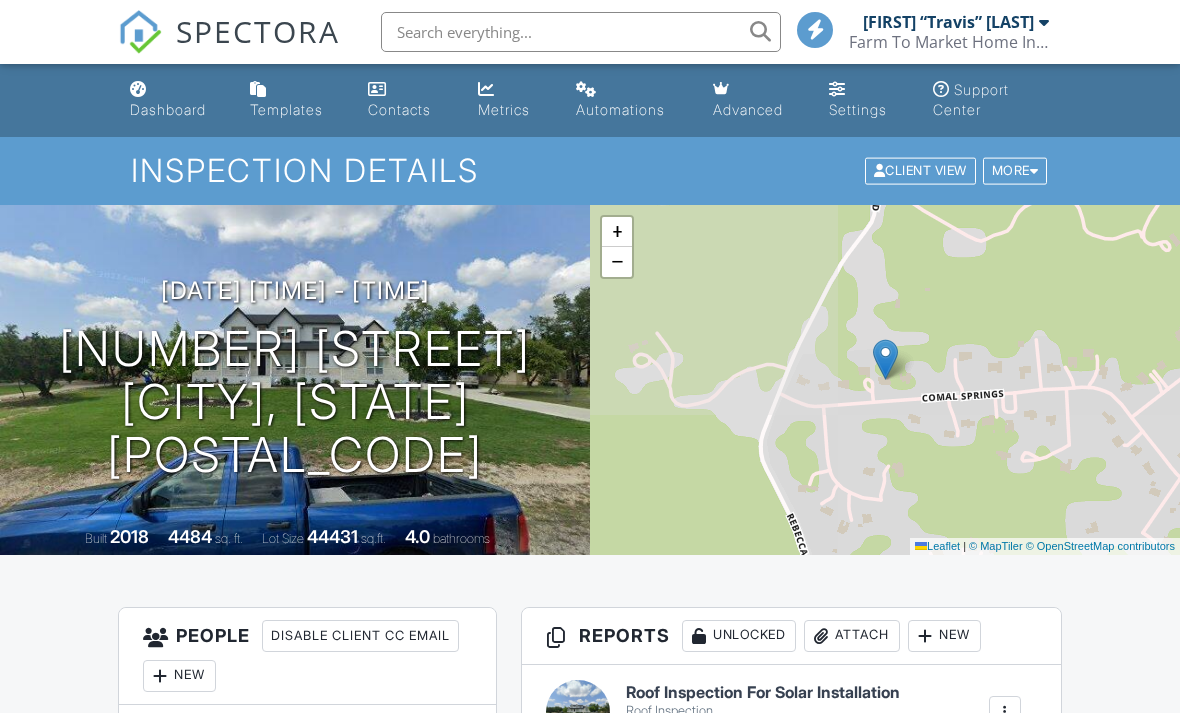 scroll, scrollTop: 0, scrollLeft: 0, axis: both 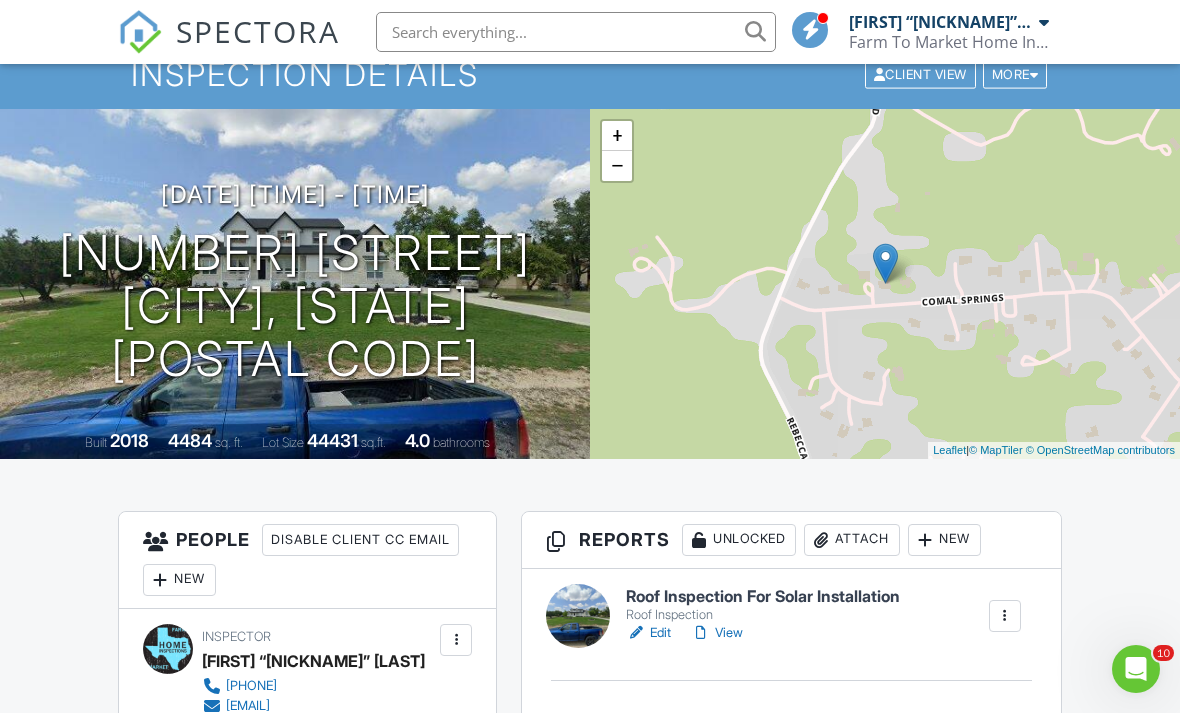 click on "View" at bounding box center (717, 633) 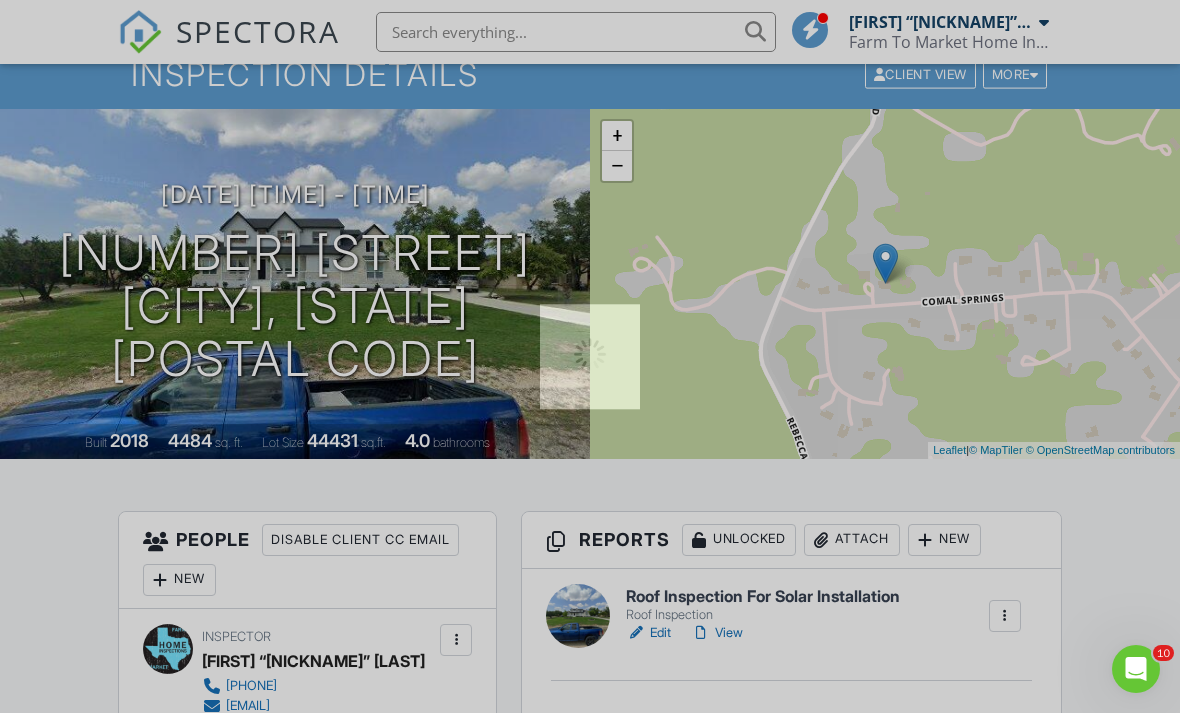 scroll, scrollTop: 160, scrollLeft: 0, axis: vertical 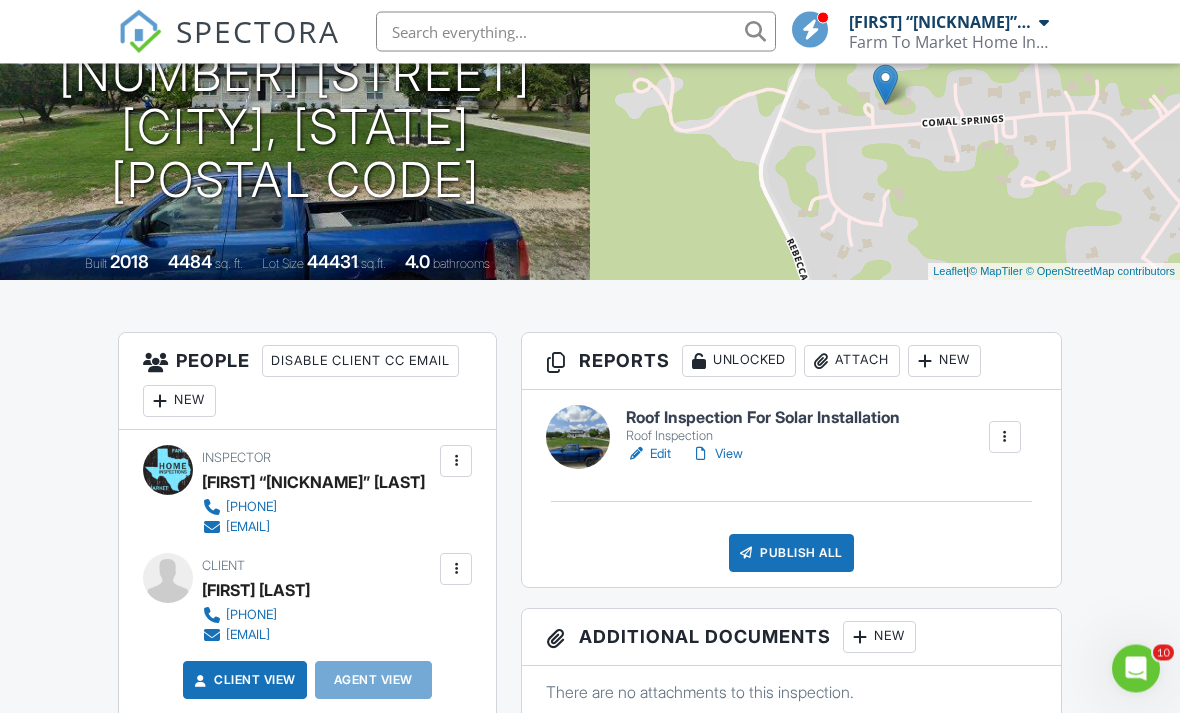 click on "Edit" at bounding box center [648, 455] 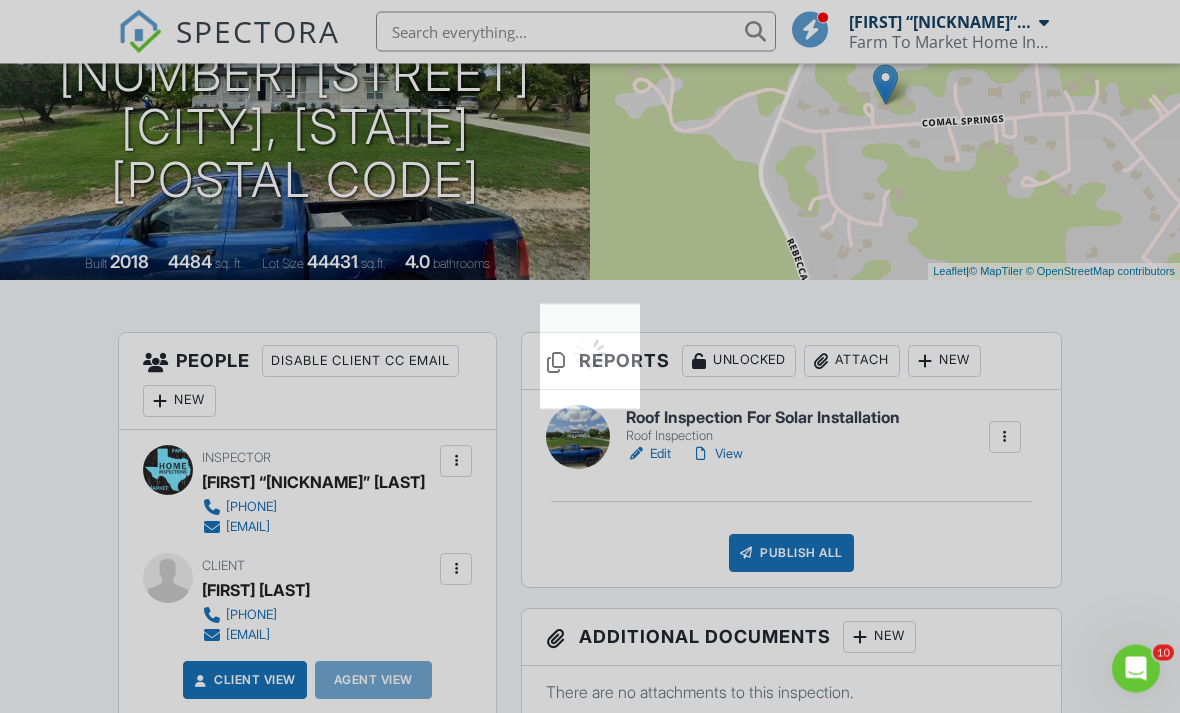 scroll, scrollTop: 275, scrollLeft: 0, axis: vertical 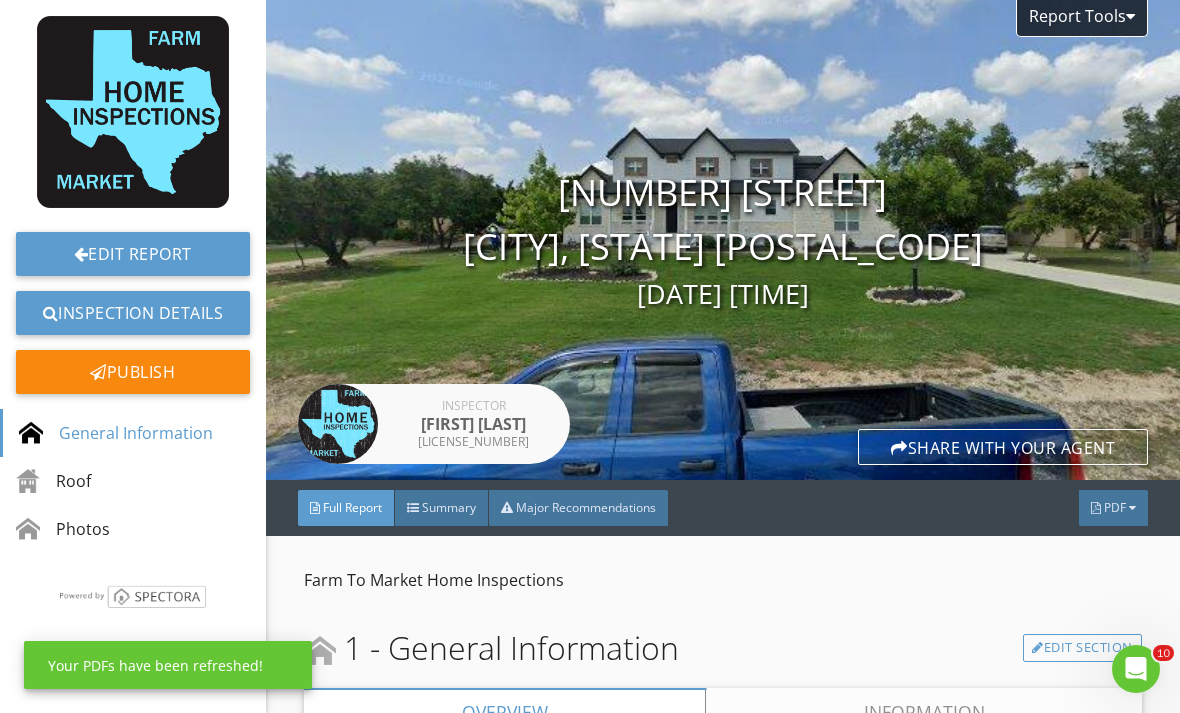 click on "PDF" at bounding box center [1115, 507] 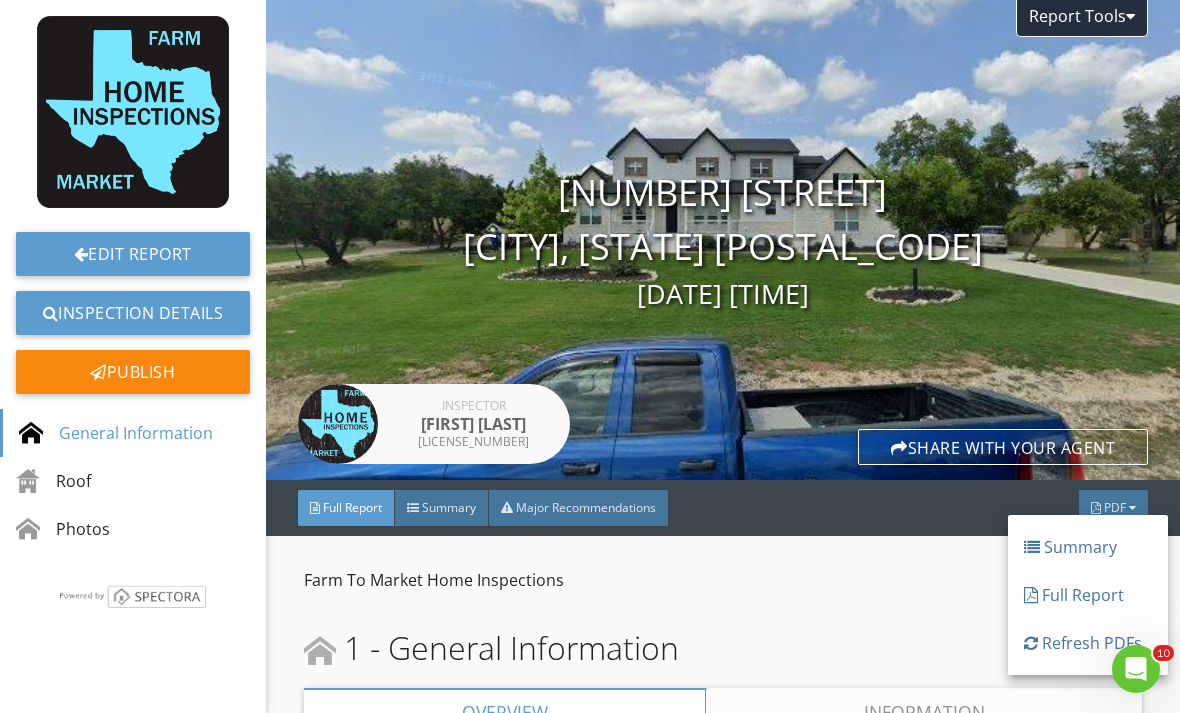 click on "Full Report" at bounding box center [1088, 595] 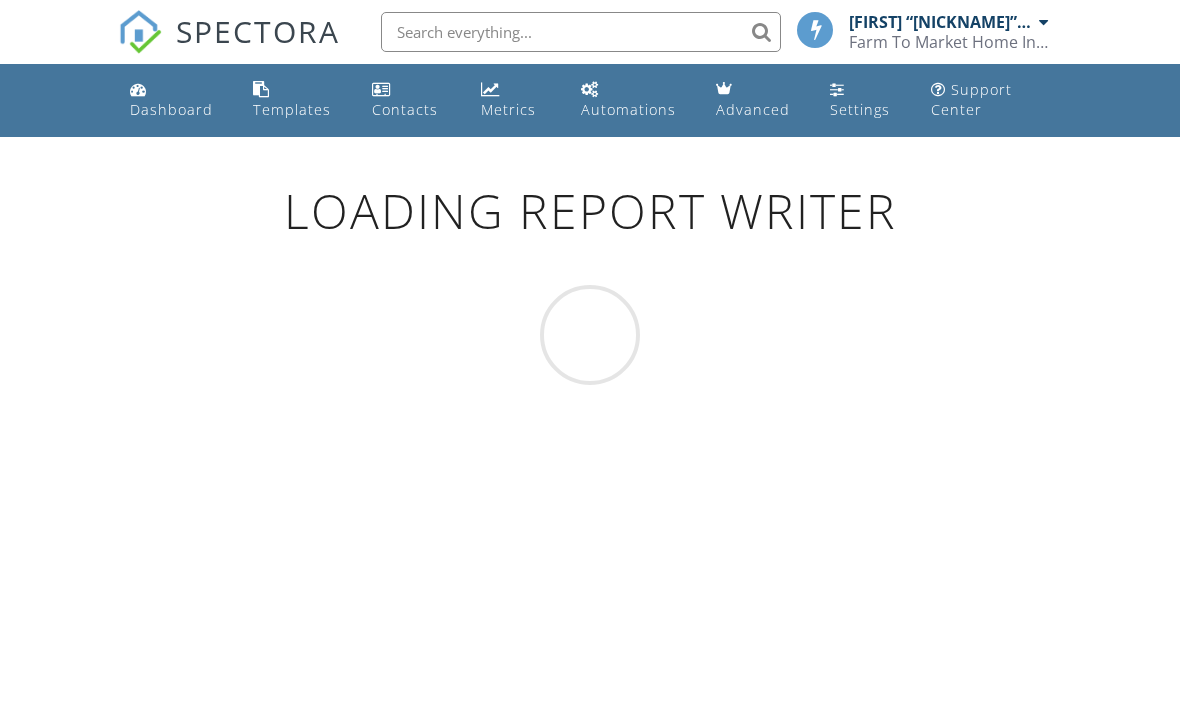 scroll, scrollTop: 0, scrollLeft: 0, axis: both 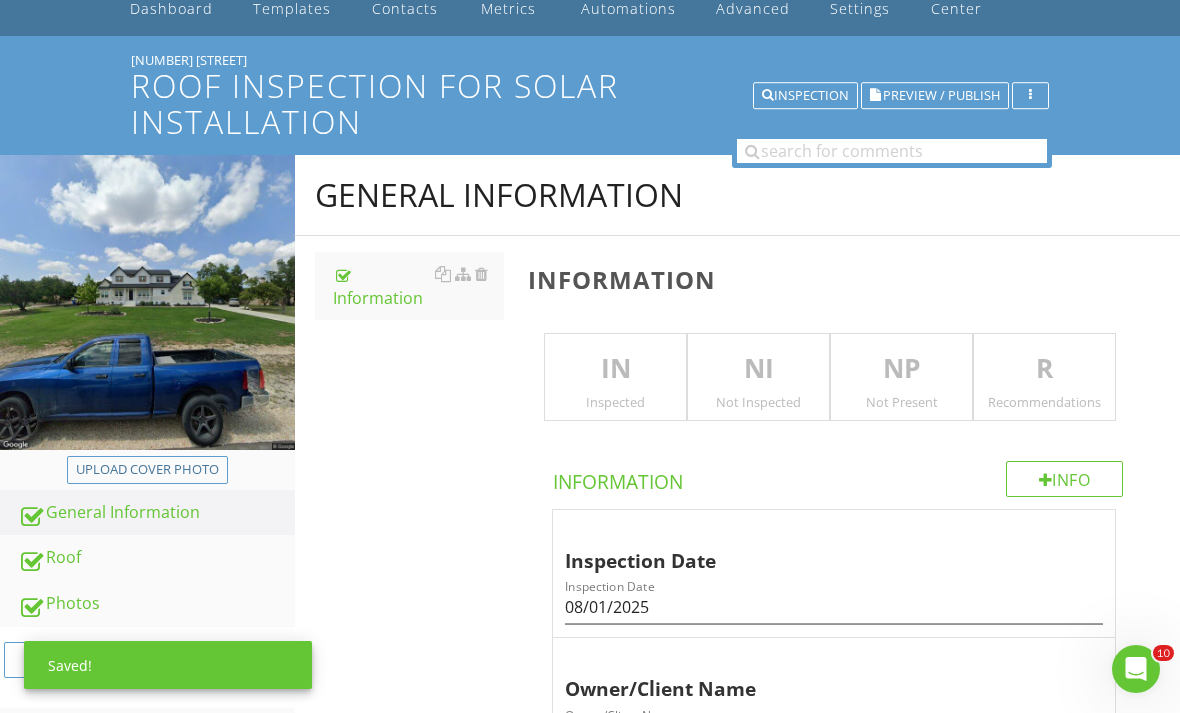 click on "Upload cover photo" at bounding box center [147, 470] 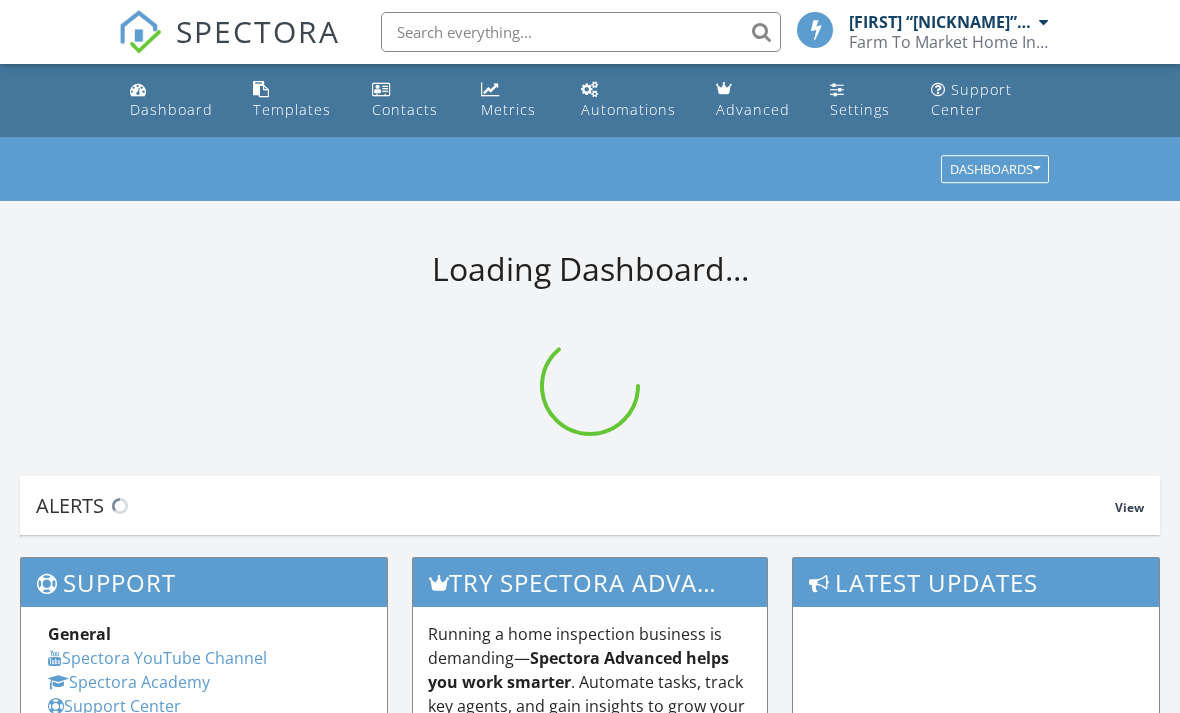 scroll, scrollTop: 0, scrollLeft: 0, axis: both 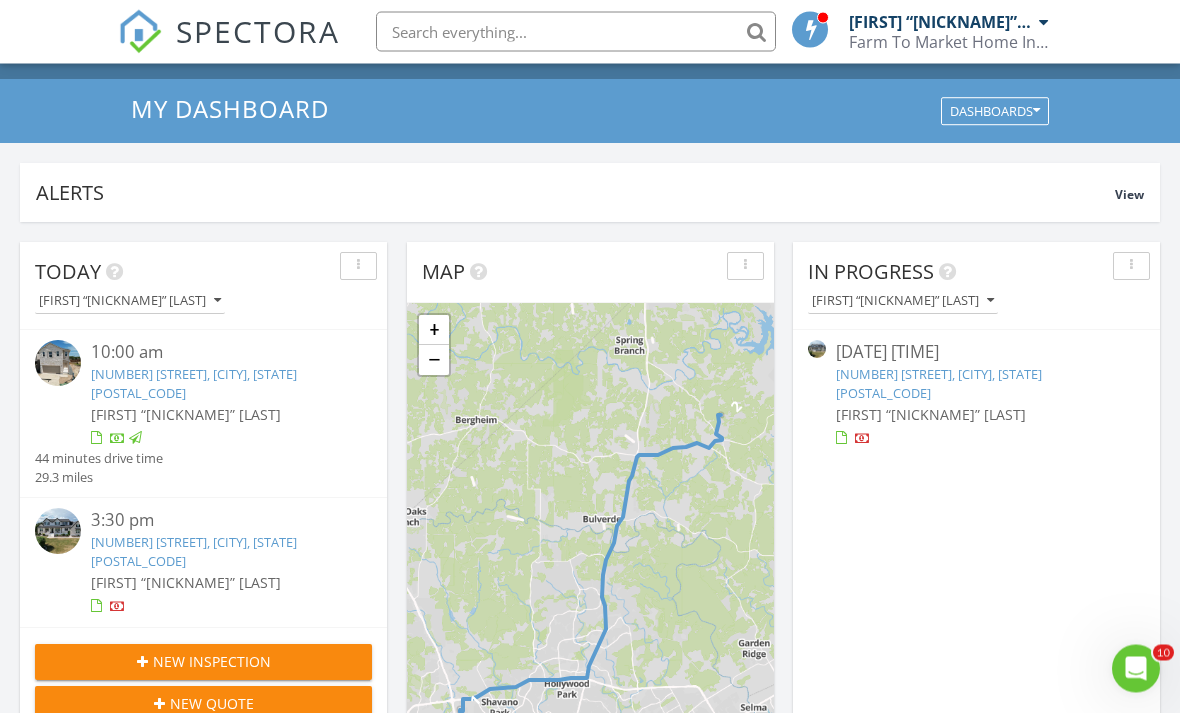 click on "[NUMBER] [STREET], [CITY], [STATE] [POSTAL_CODE]" at bounding box center (194, 552) 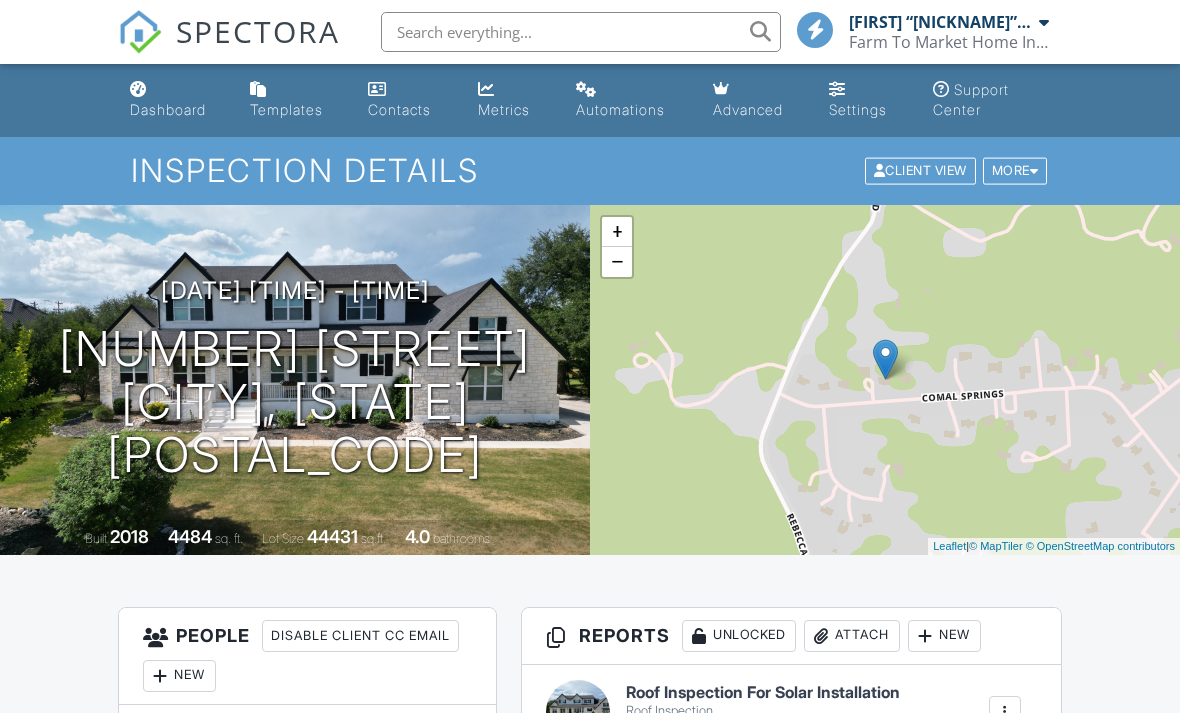 scroll, scrollTop: 0, scrollLeft: 0, axis: both 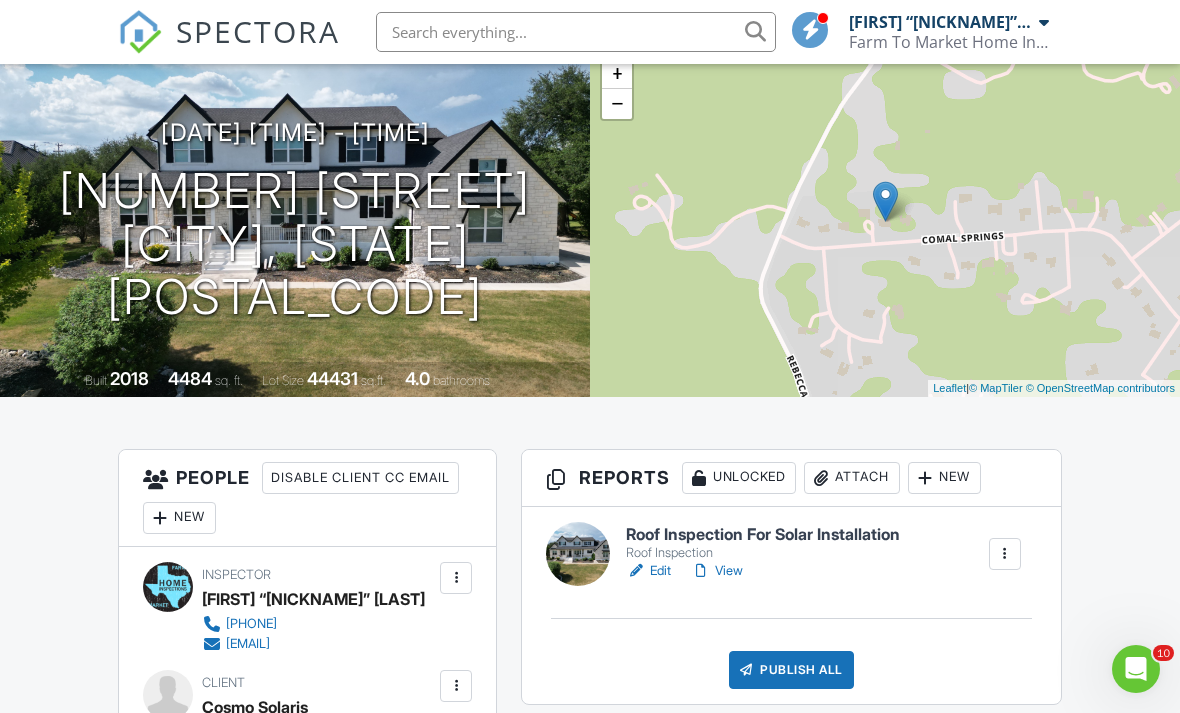 click on "View" at bounding box center [717, 571] 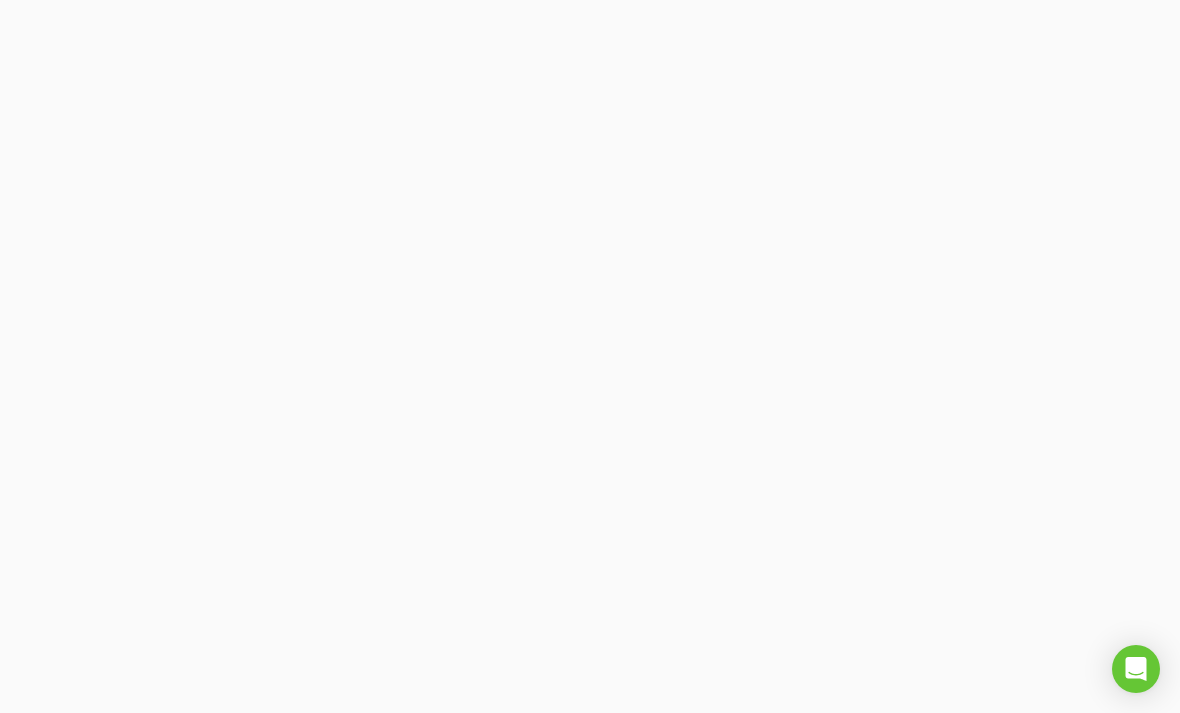 scroll, scrollTop: 0, scrollLeft: 0, axis: both 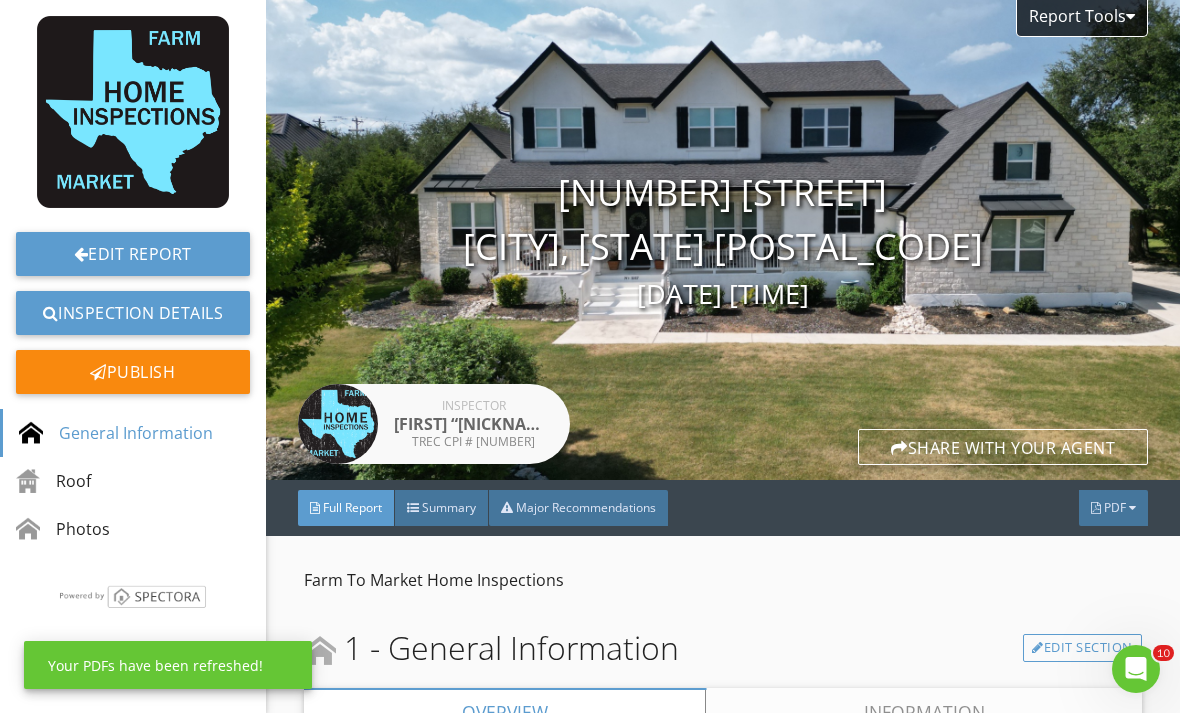 click on "PDF" at bounding box center (1115, 507) 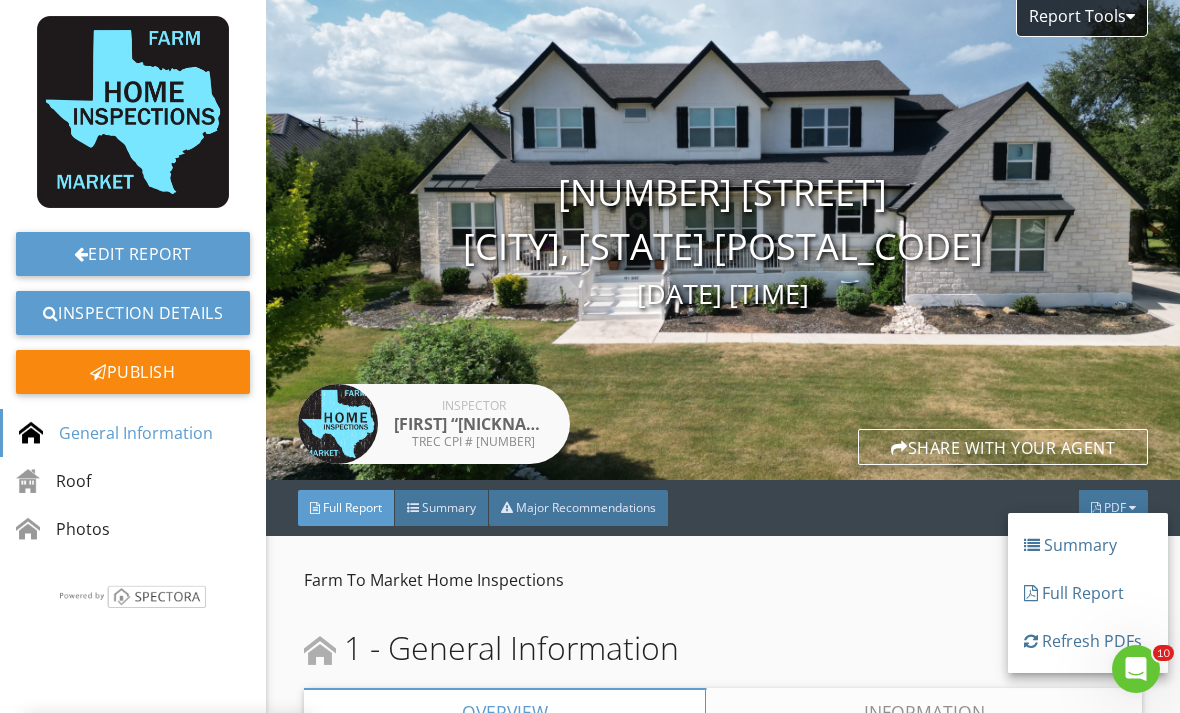 click on "Full Report" at bounding box center (1088, 593) 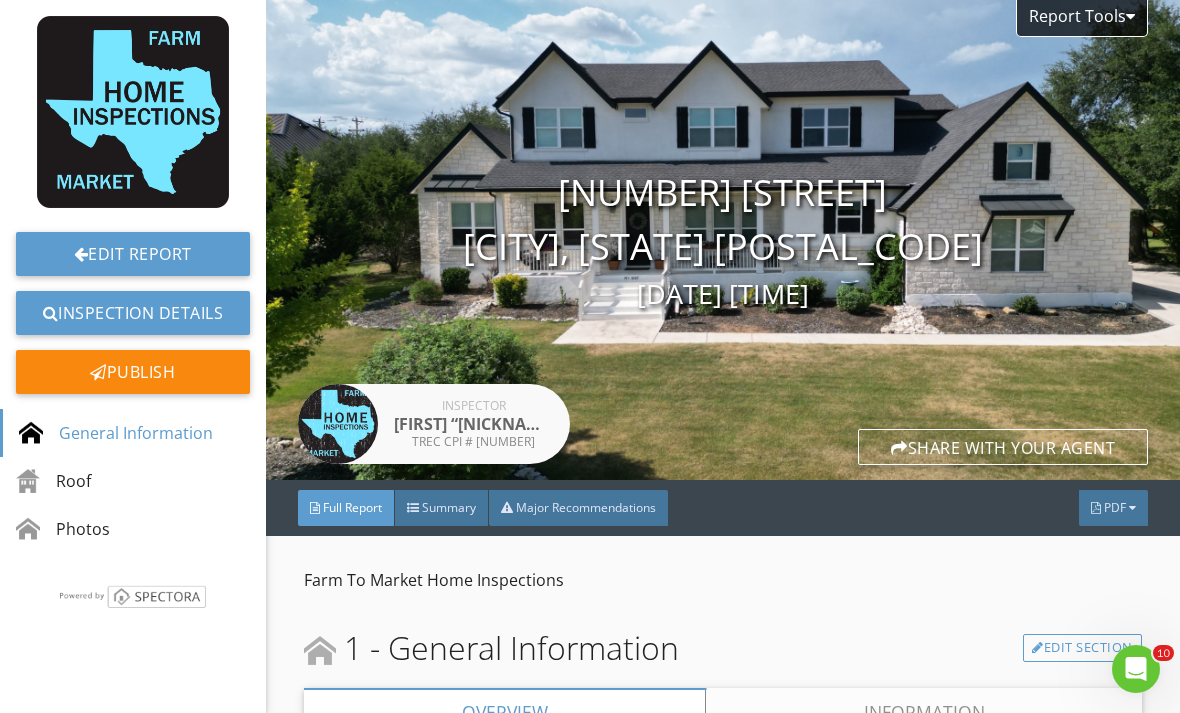 click on "PDF" at bounding box center [1115, 507] 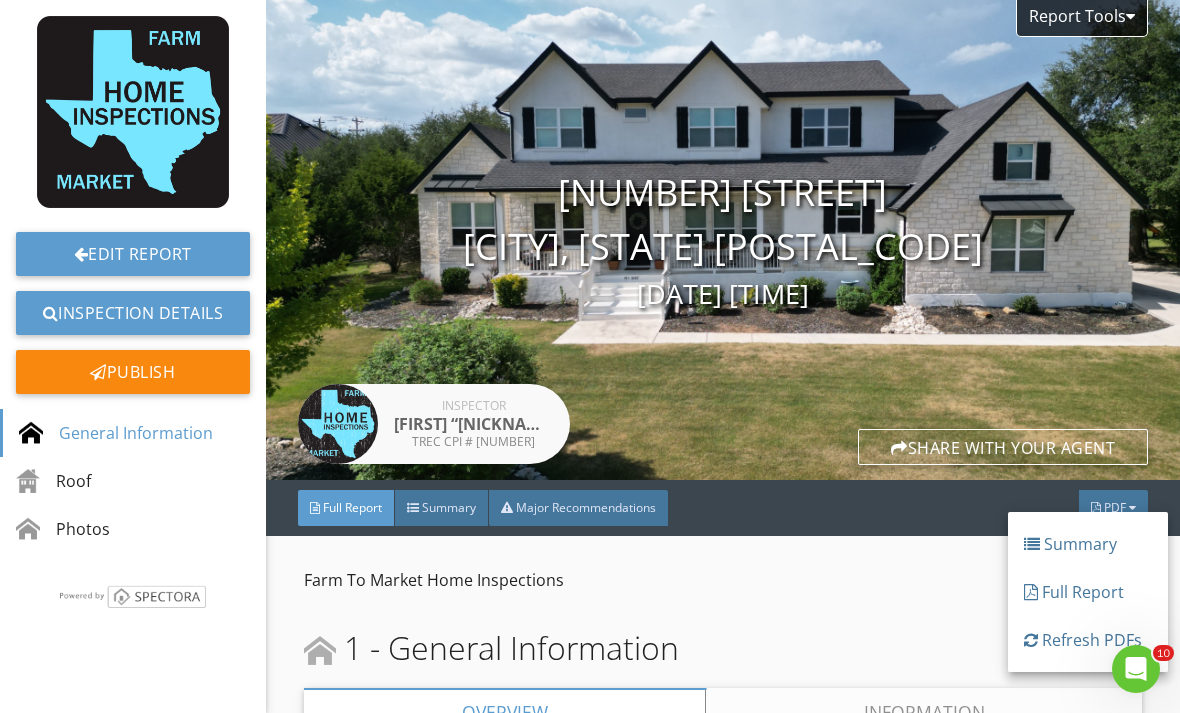 click on "Refresh PDFs" at bounding box center [1088, 640] 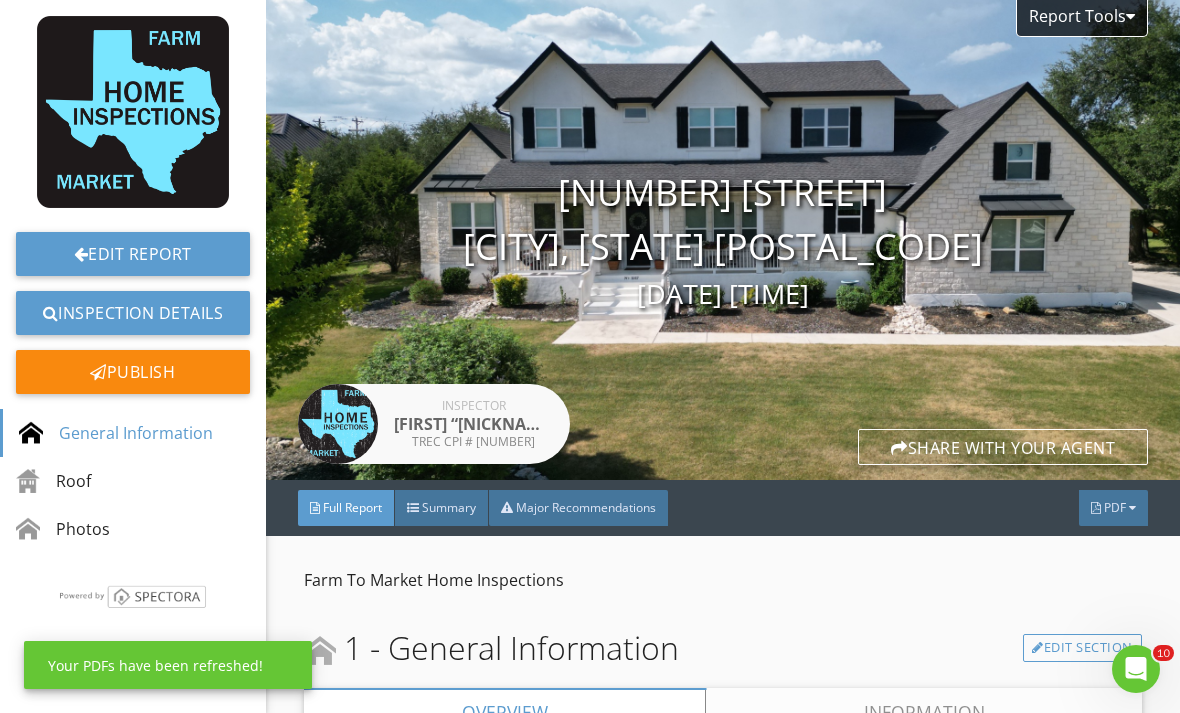 click on "PDF" at bounding box center [1113, 508] 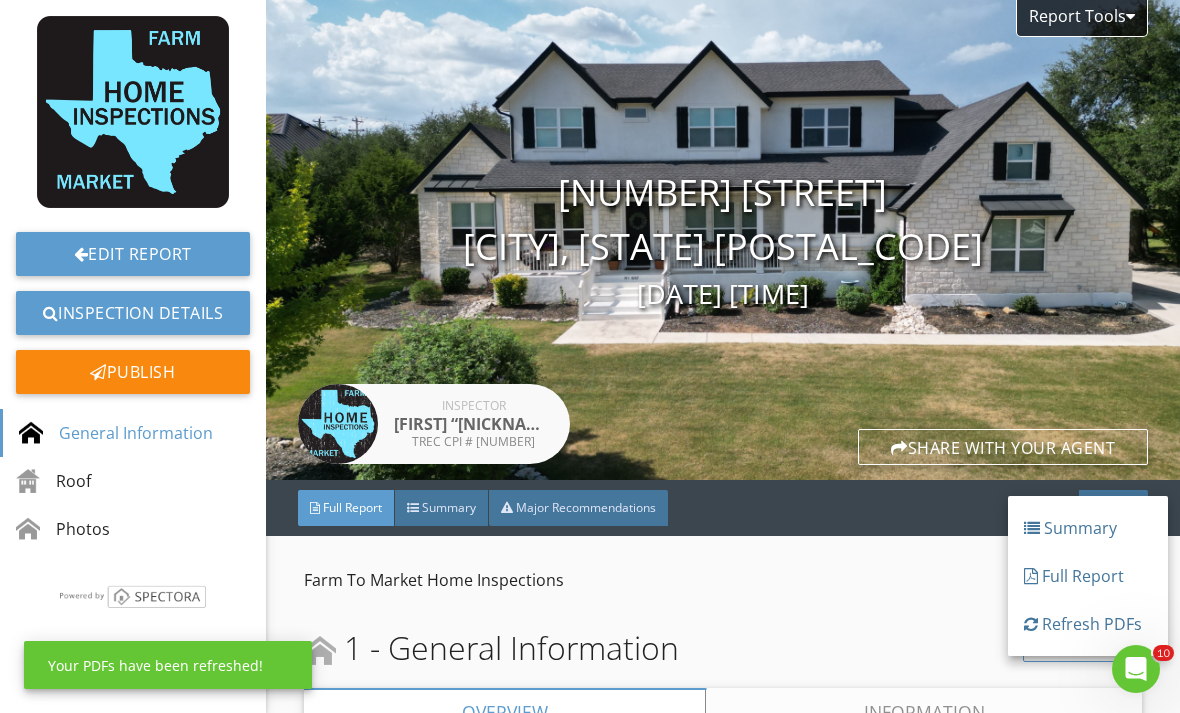 click on "Full Report" at bounding box center (1088, 576) 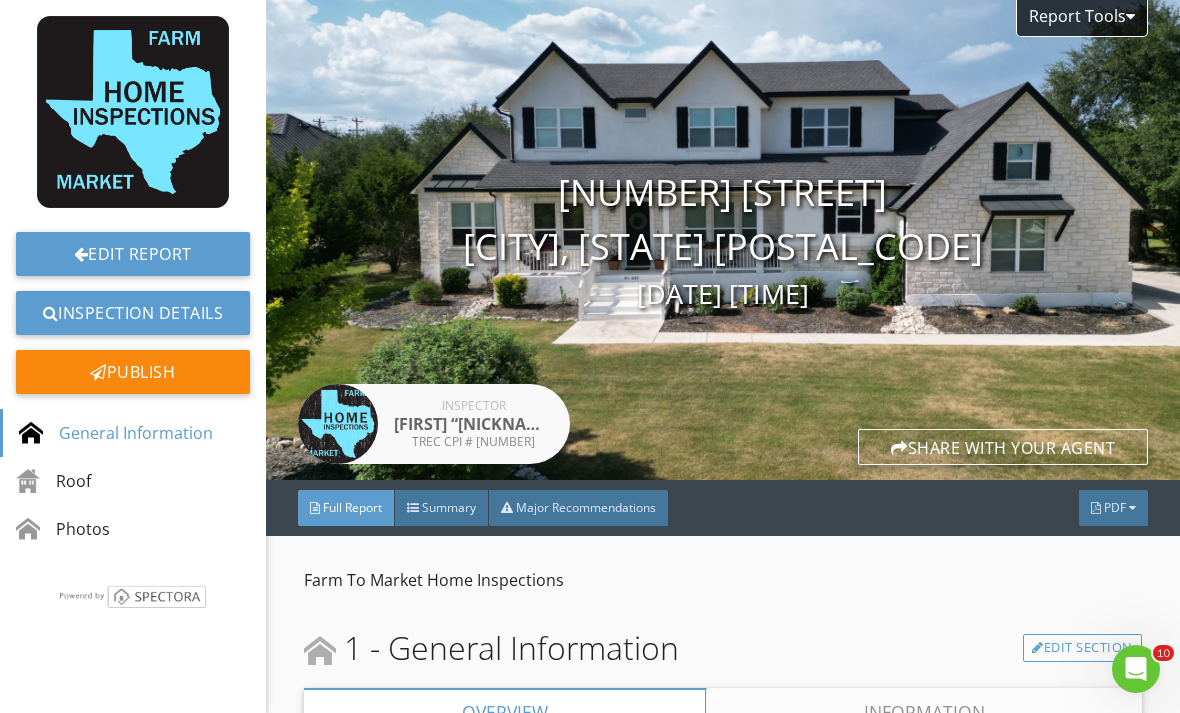 click on "PDF" at bounding box center (1113, 508) 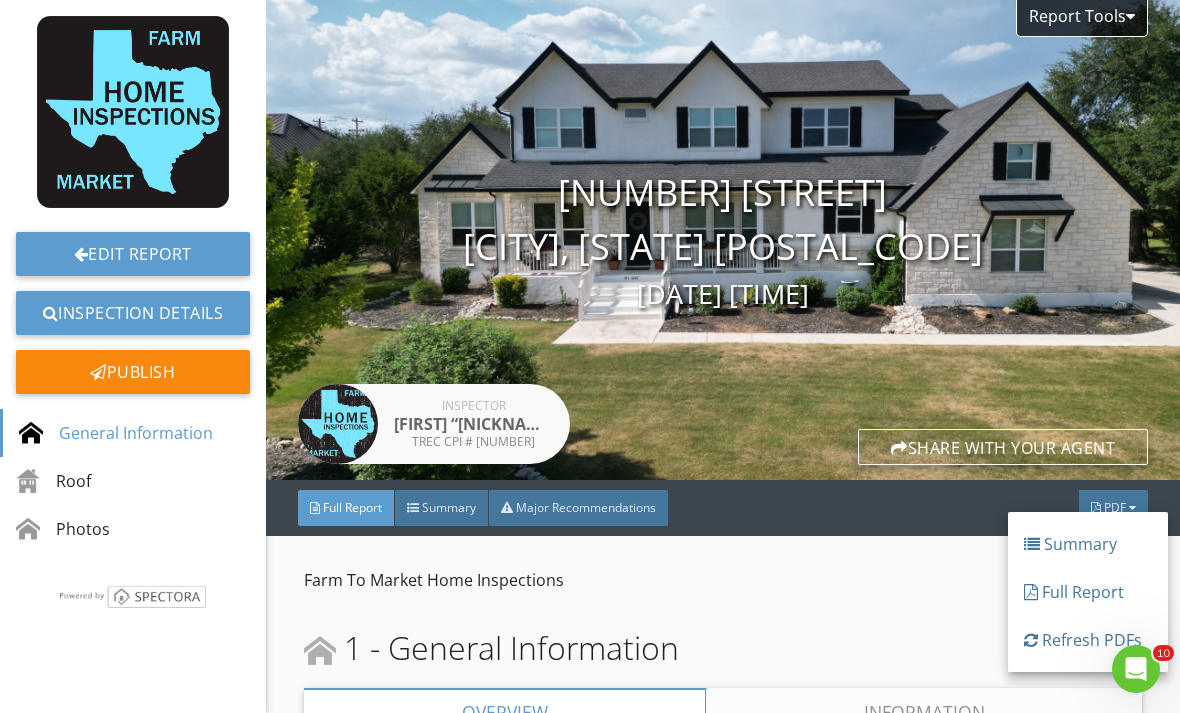 click on "Refresh PDFs" at bounding box center [1088, 640] 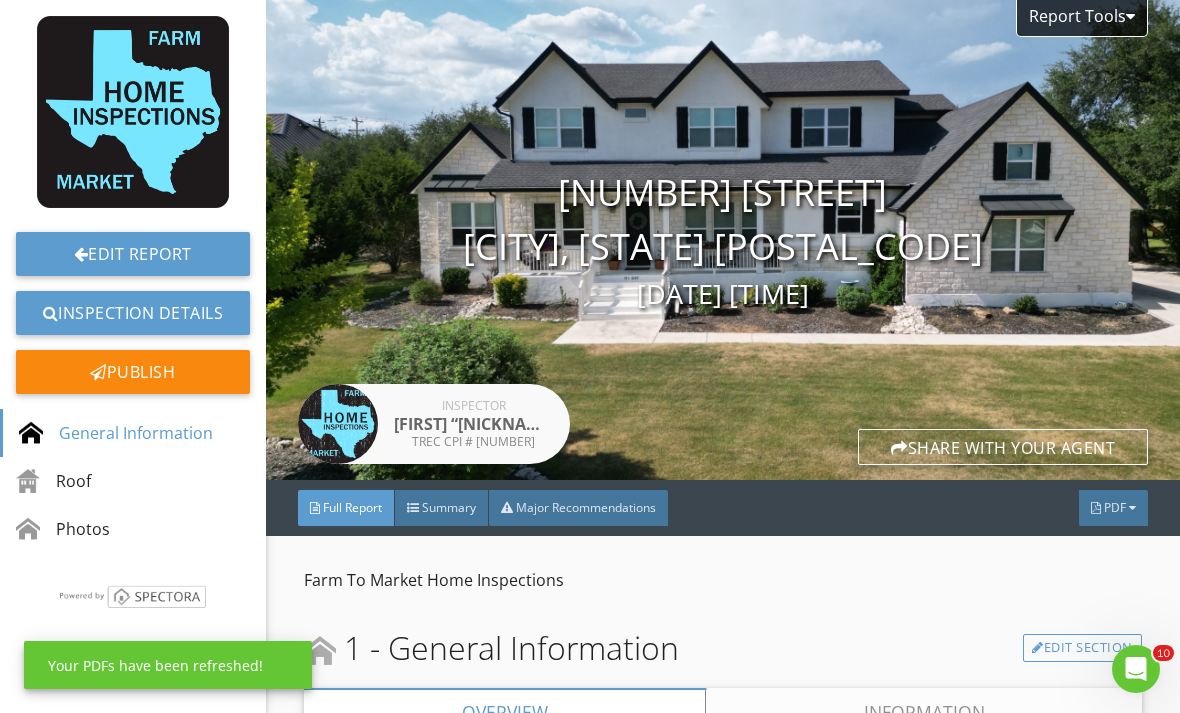 click on "PDF" at bounding box center [1115, 507] 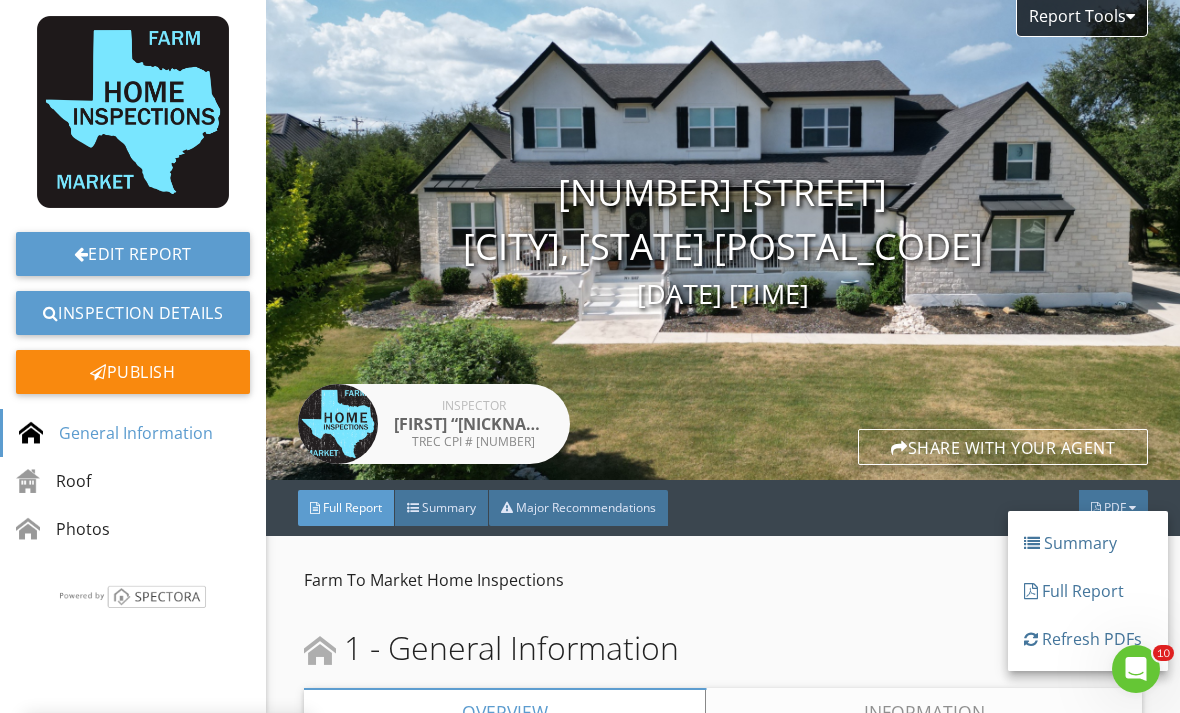 click on "Full Report" at bounding box center [1088, 591] 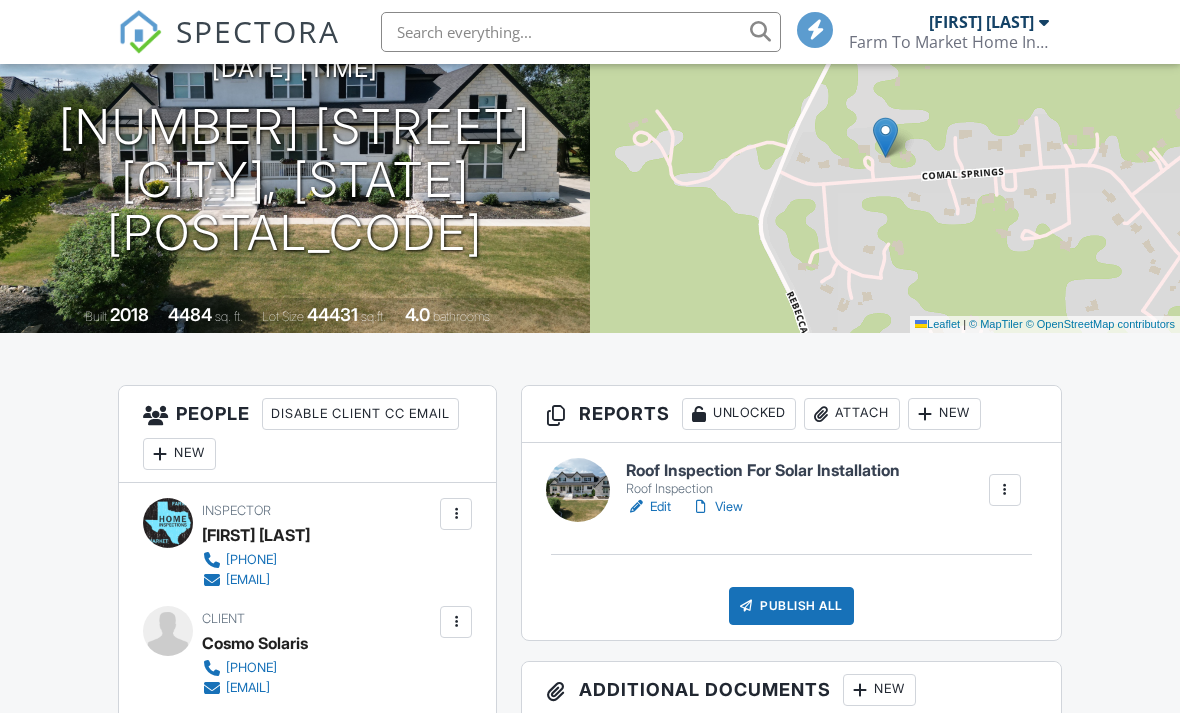 scroll, scrollTop: 0, scrollLeft: 0, axis: both 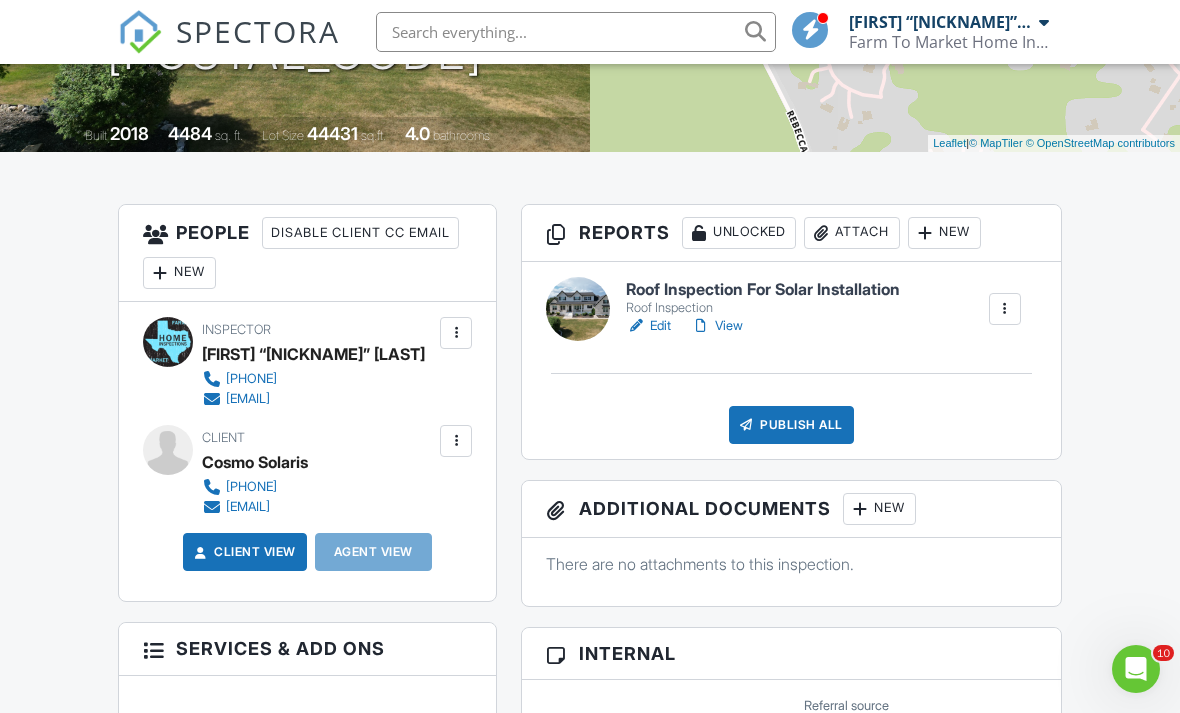 click on "Publish All" at bounding box center [791, 425] 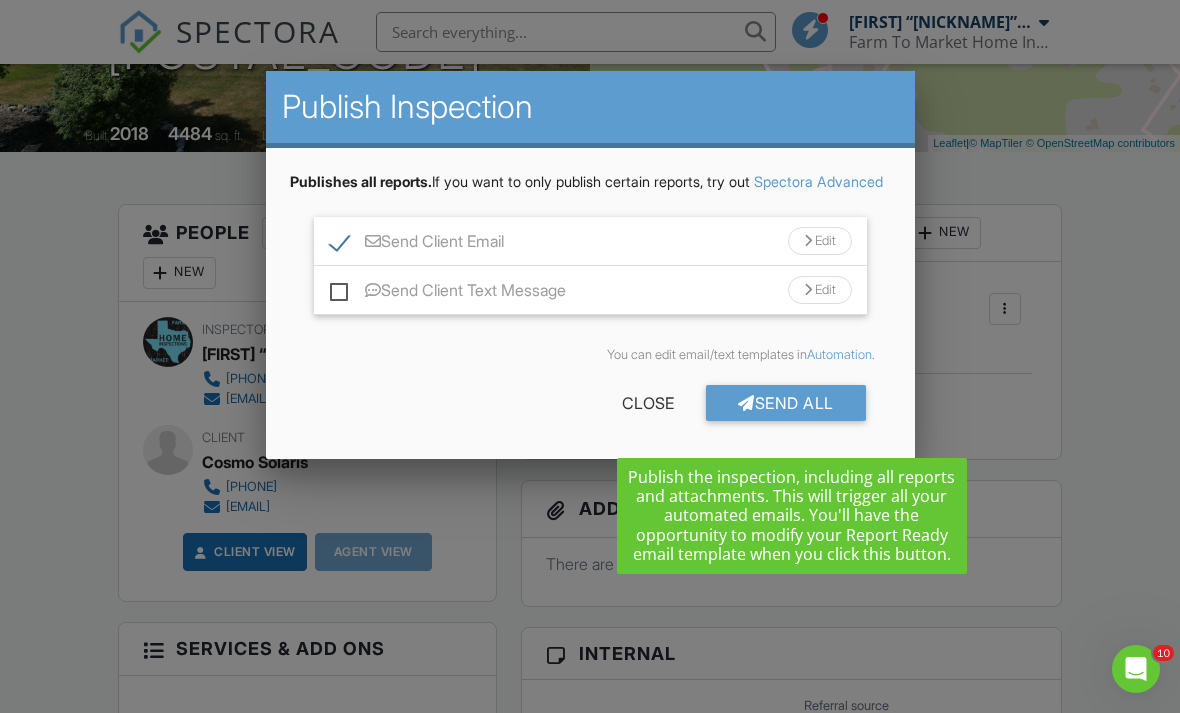 click on "Send All" at bounding box center (786, 403) 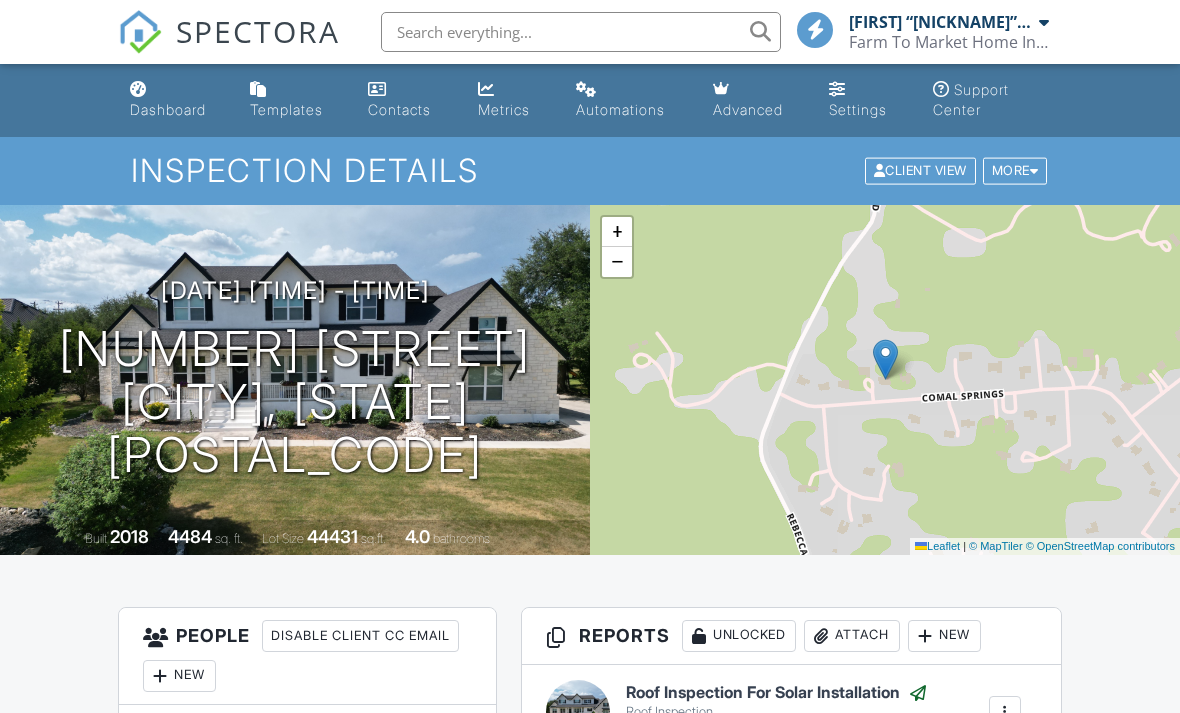 scroll, scrollTop: 420, scrollLeft: 0, axis: vertical 